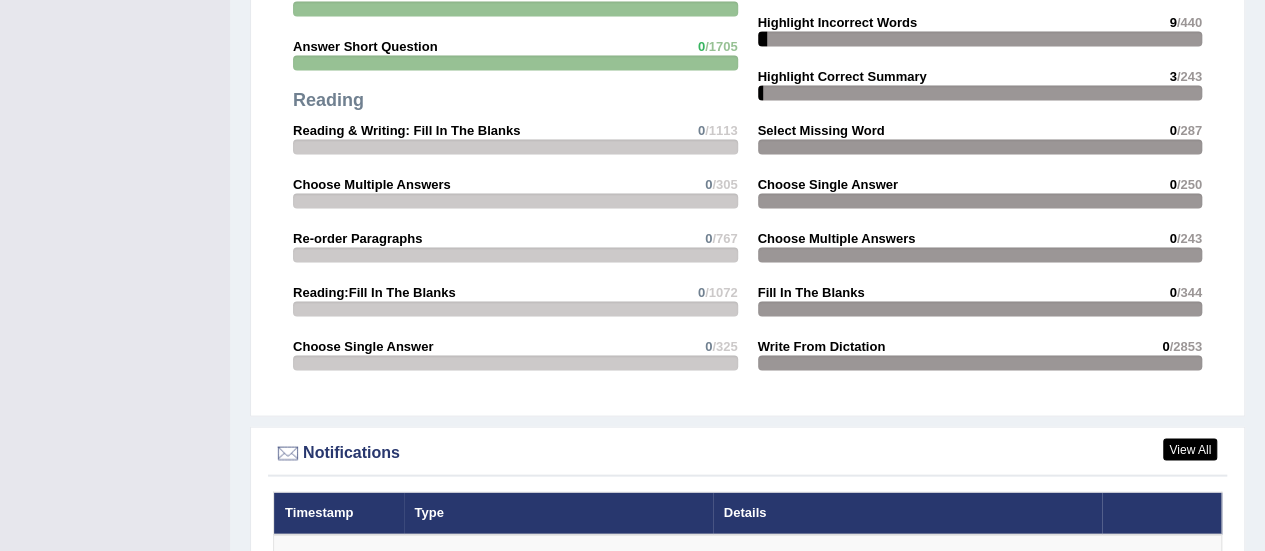 scroll, scrollTop: 0, scrollLeft: 0, axis: both 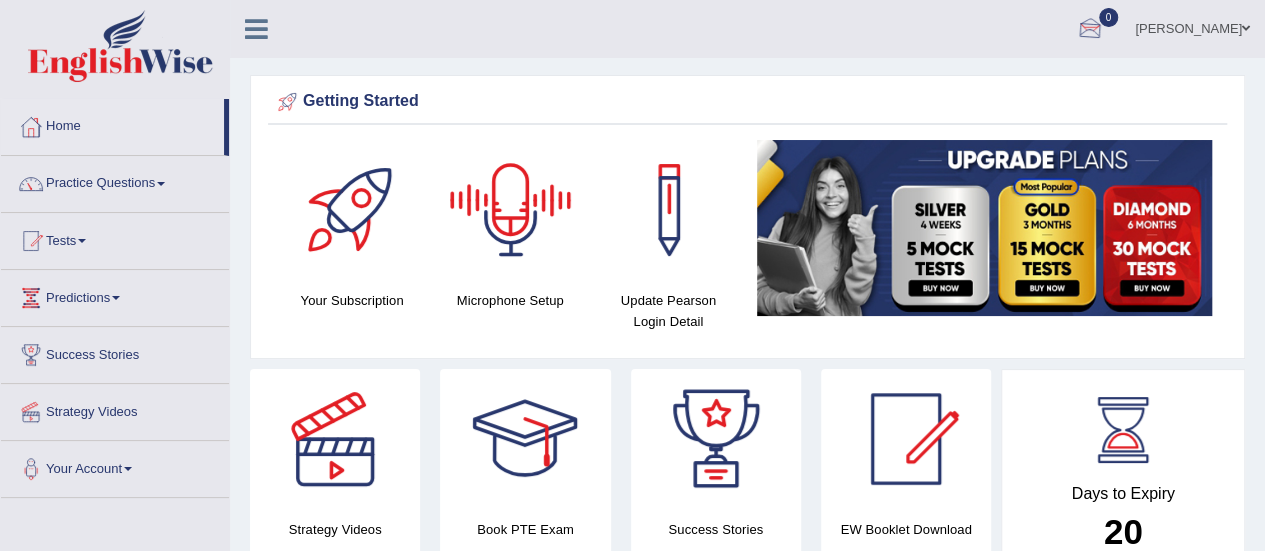 click at bounding box center (1090, 30) 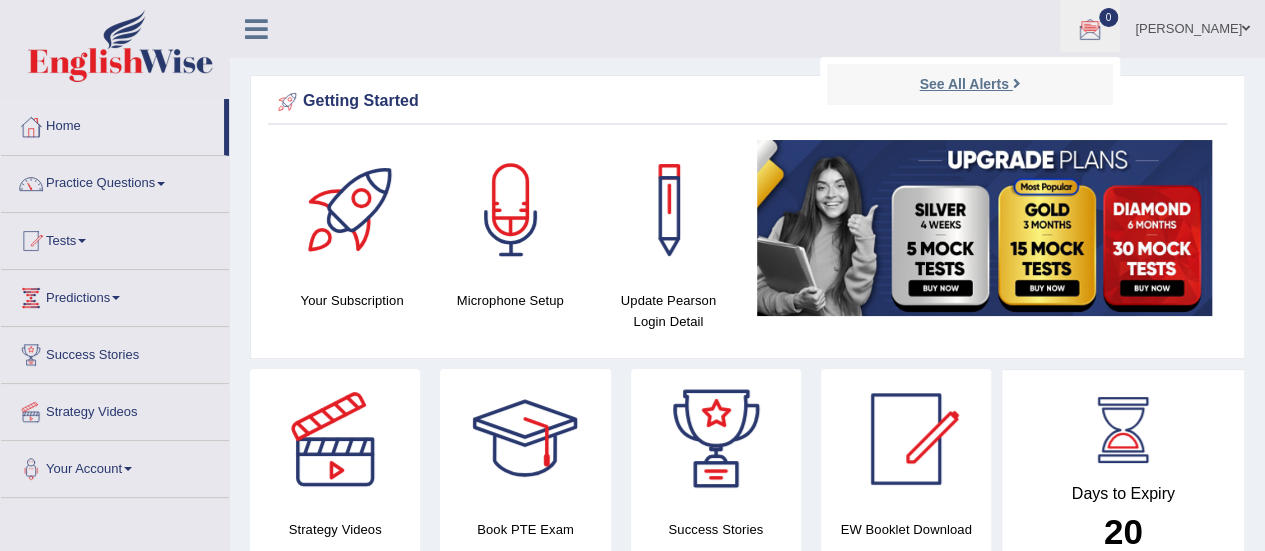 click at bounding box center (1017, 83) 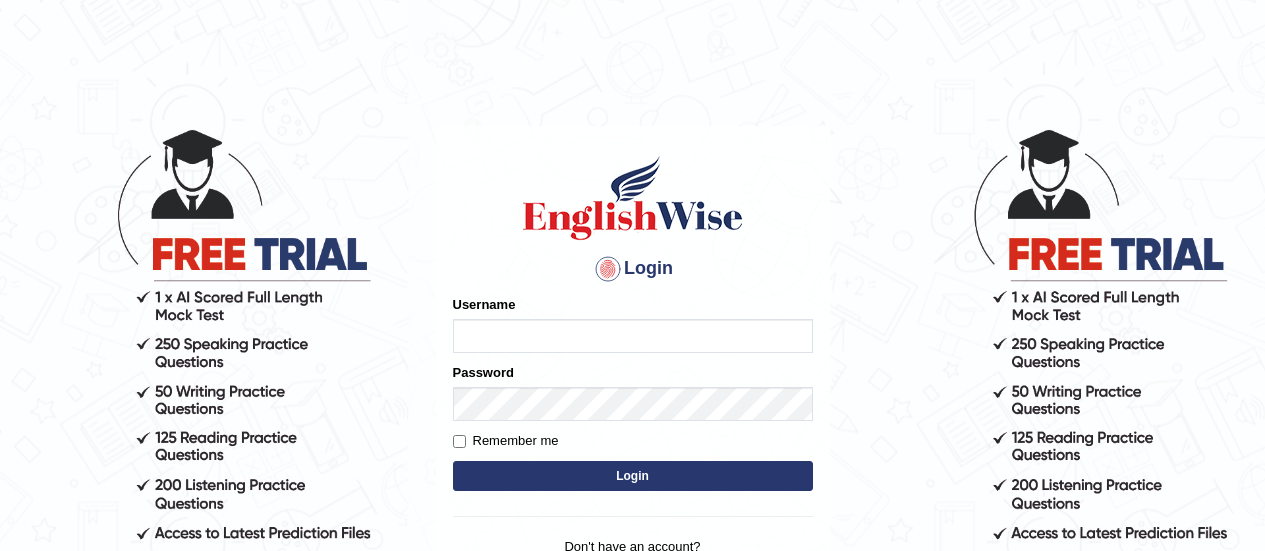 scroll, scrollTop: 0, scrollLeft: 0, axis: both 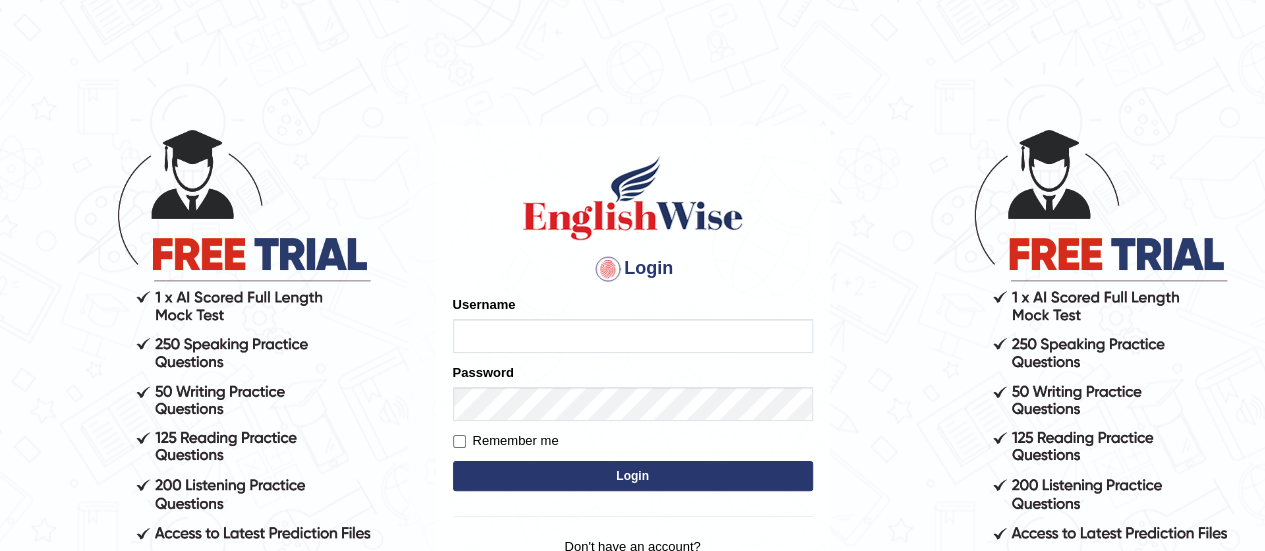 type on "shyamgurung" 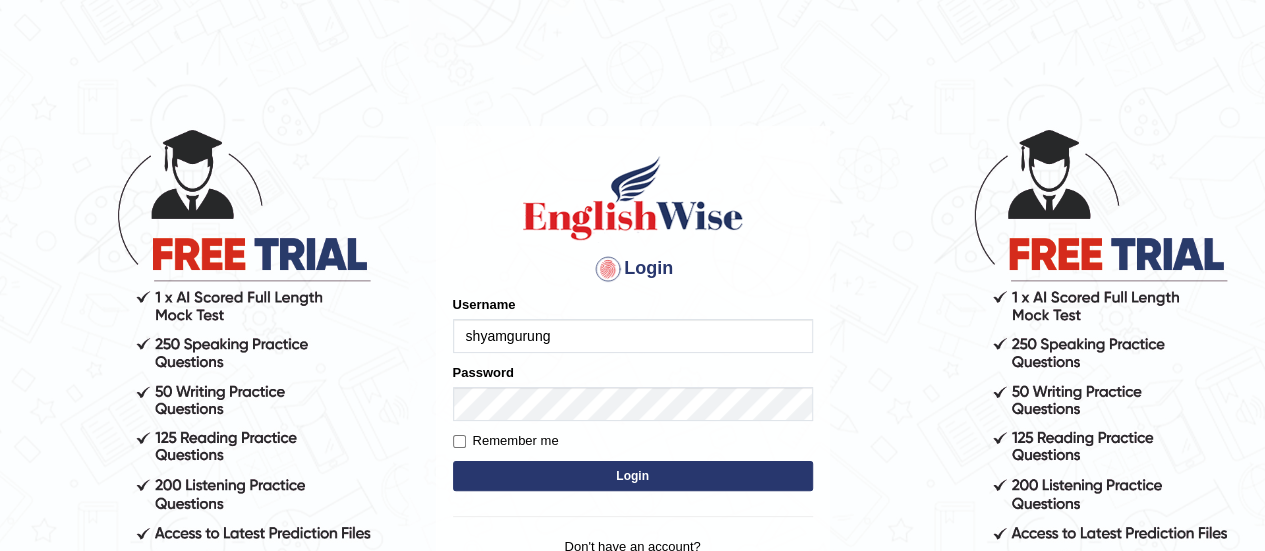 click on "Login" at bounding box center (633, 476) 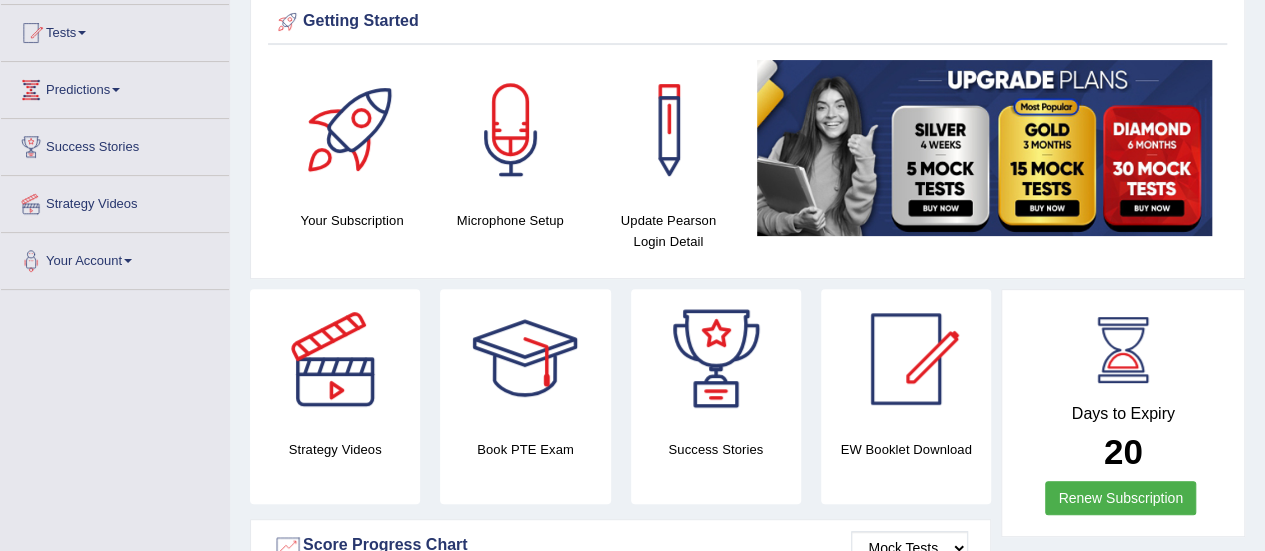 scroll, scrollTop: 400, scrollLeft: 0, axis: vertical 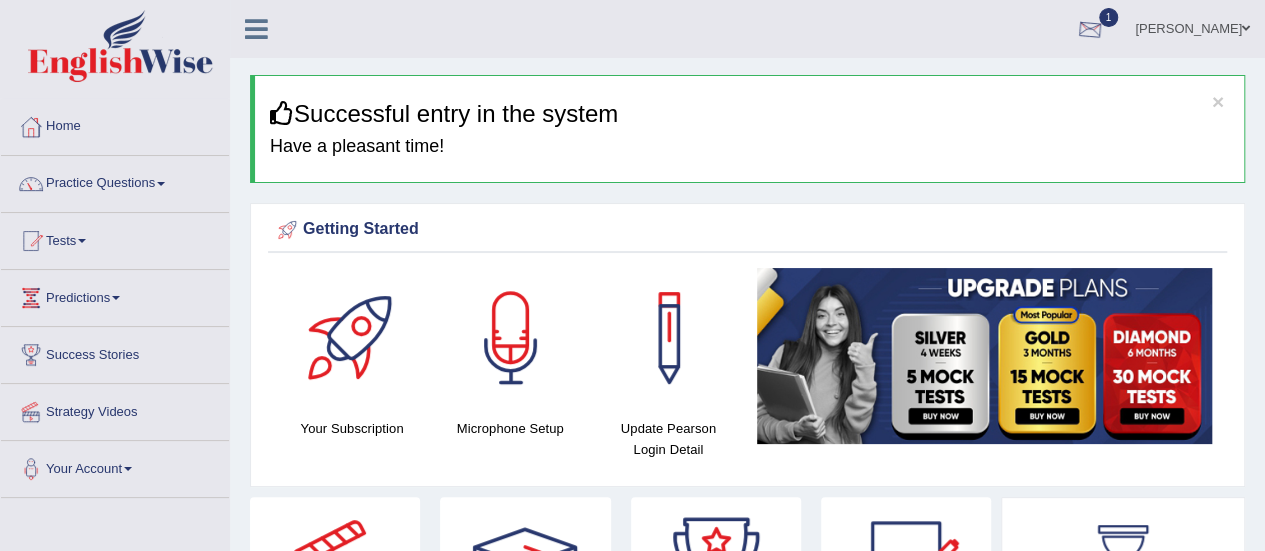 click at bounding box center [1090, 30] 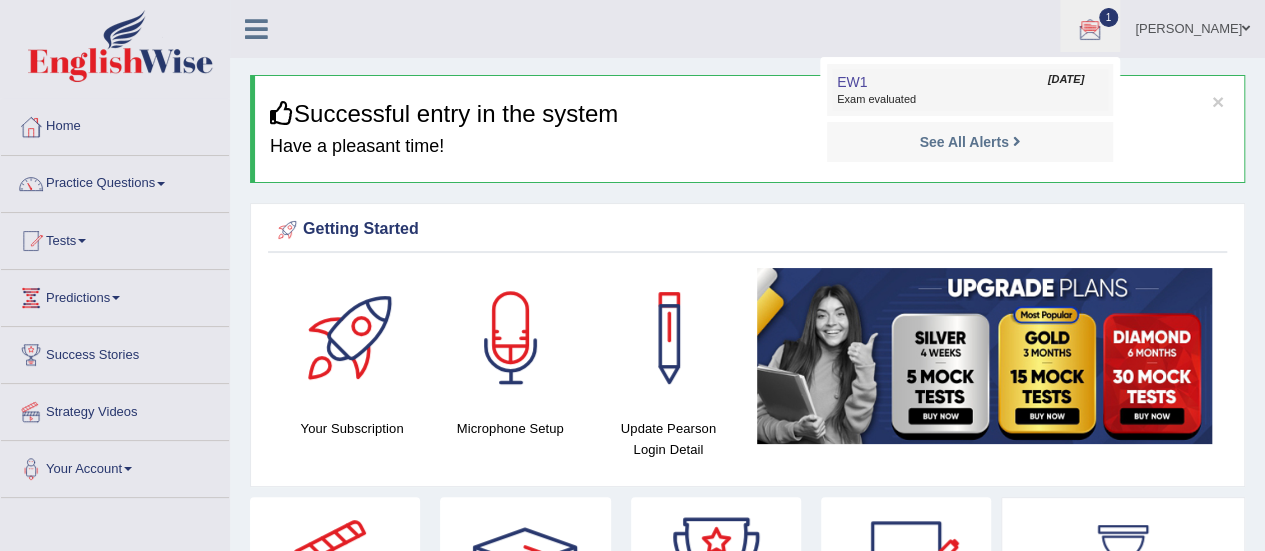 click on "Exam evaluated" at bounding box center (970, 100) 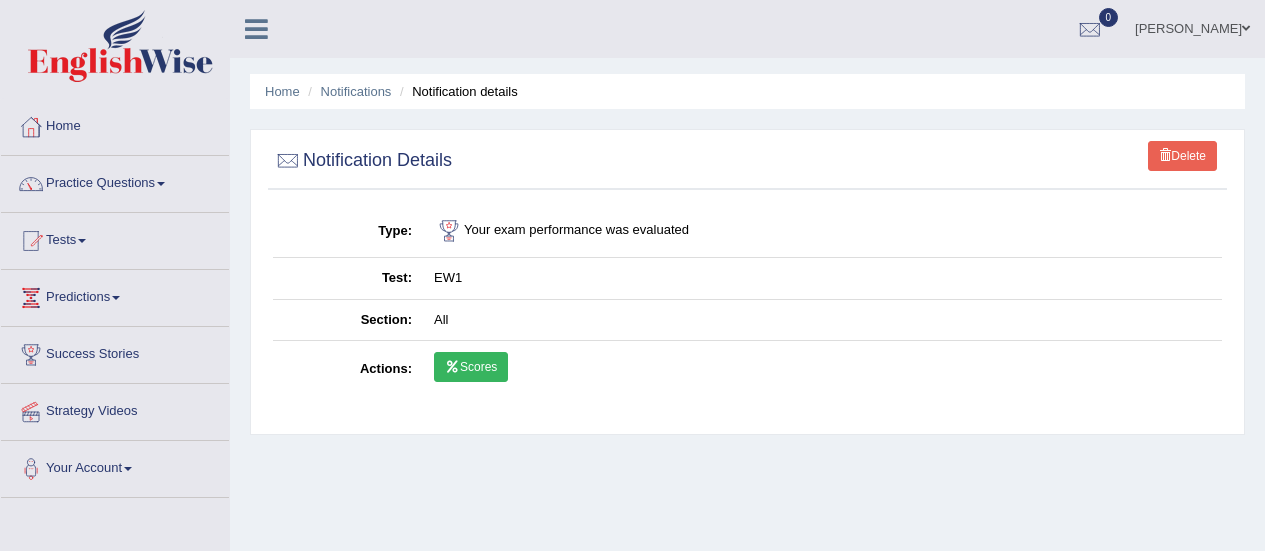 scroll, scrollTop: 0, scrollLeft: 0, axis: both 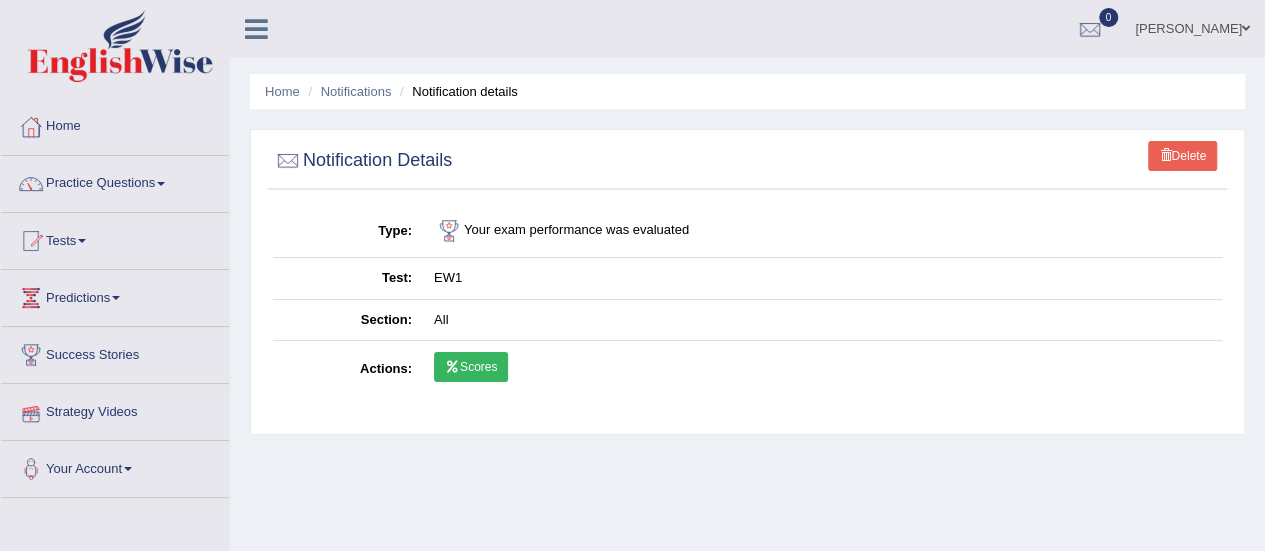click on "Scores" at bounding box center [471, 367] 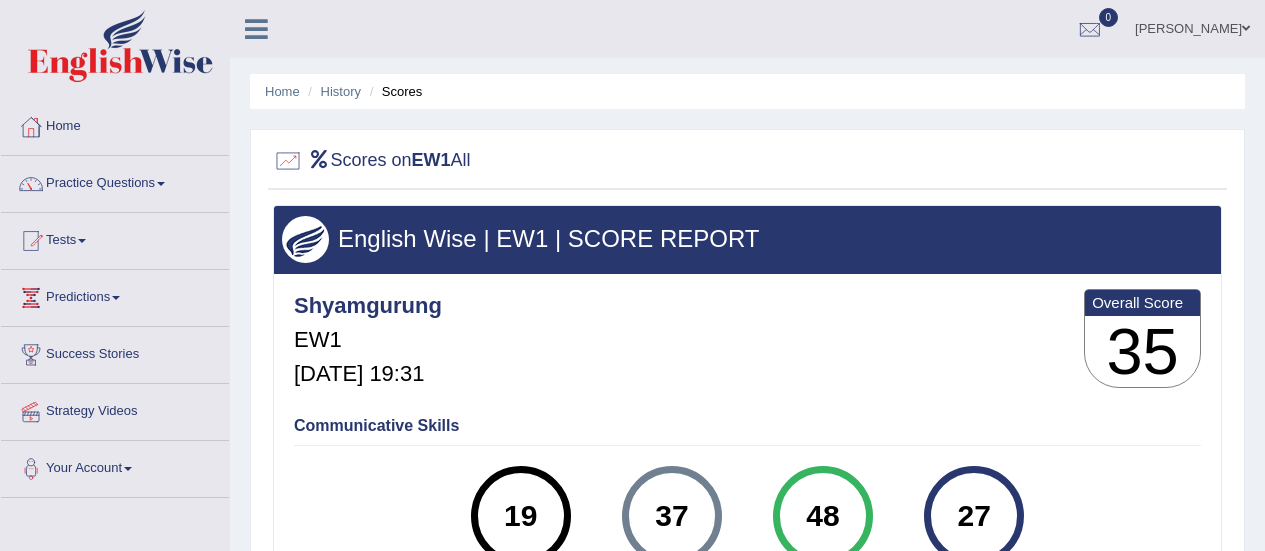 scroll, scrollTop: 100, scrollLeft: 0, axis: vertical 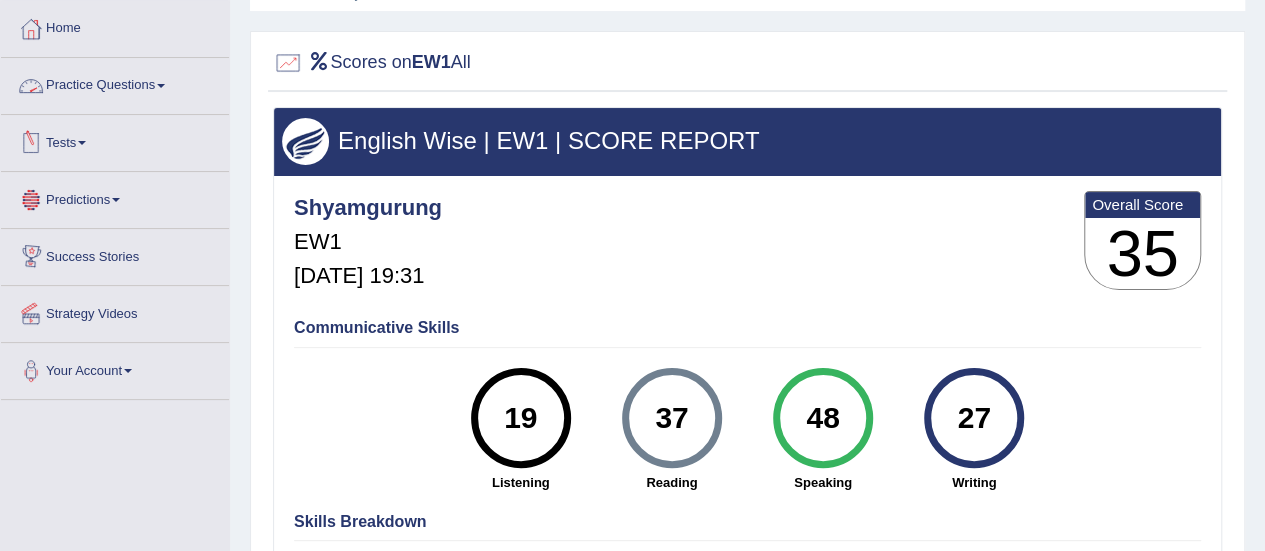 click on "Practice Questions" at bounding box center [115, 83] 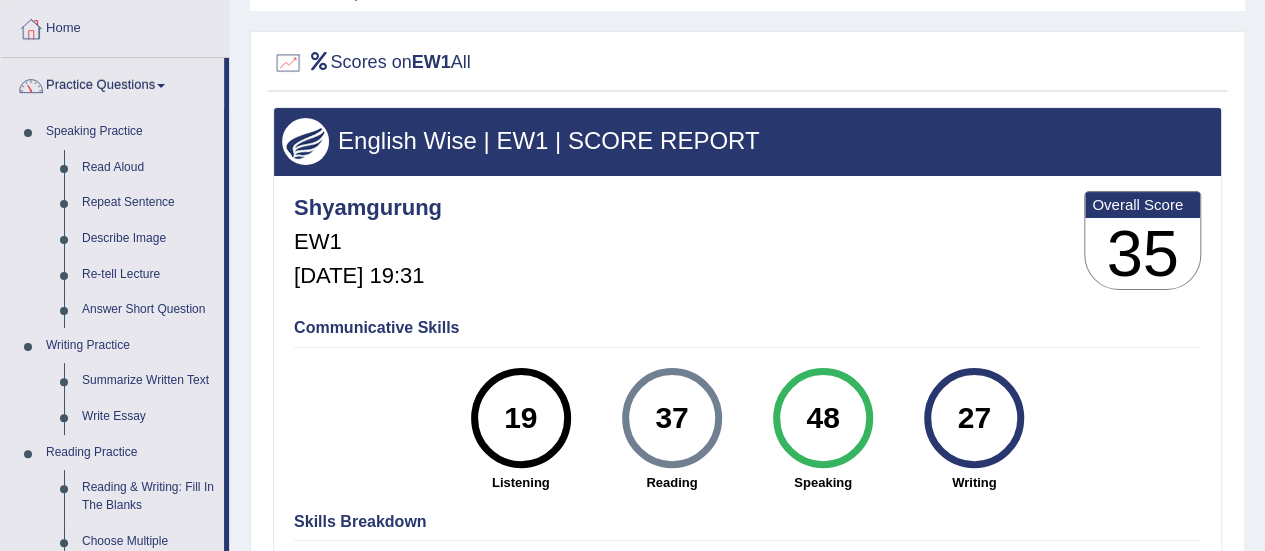 click on "Communicative Skills
19
Listening
37
[GEOGRAPHIC_DATA]
48
Speaking
27
Writing" at bounding box center (747, 403) 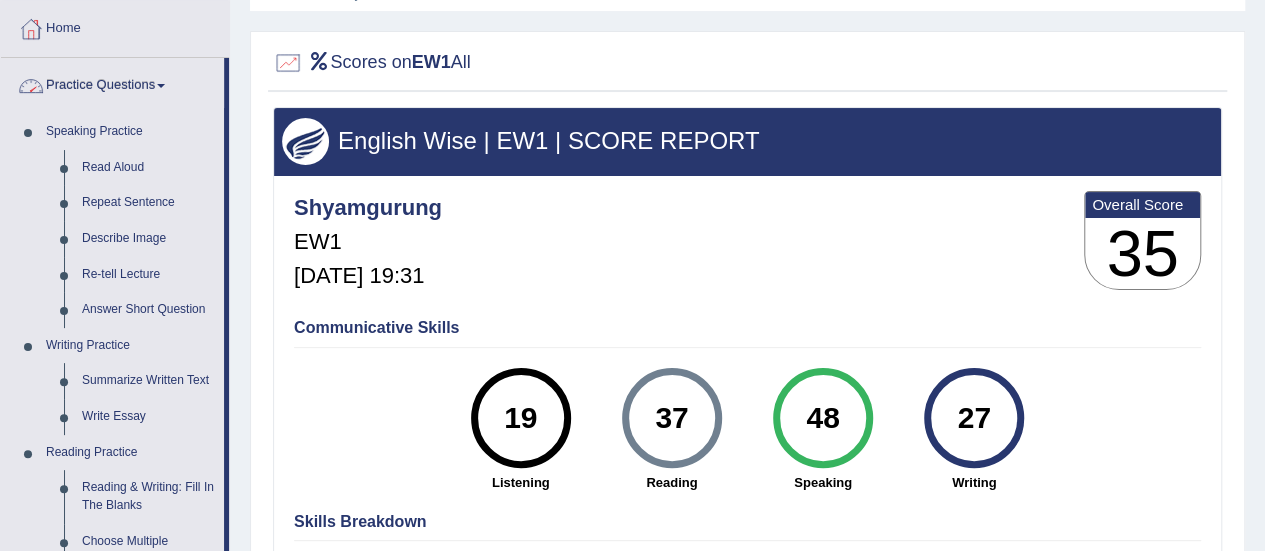 click on "Practice Questions" at bounding box center [112, 83] 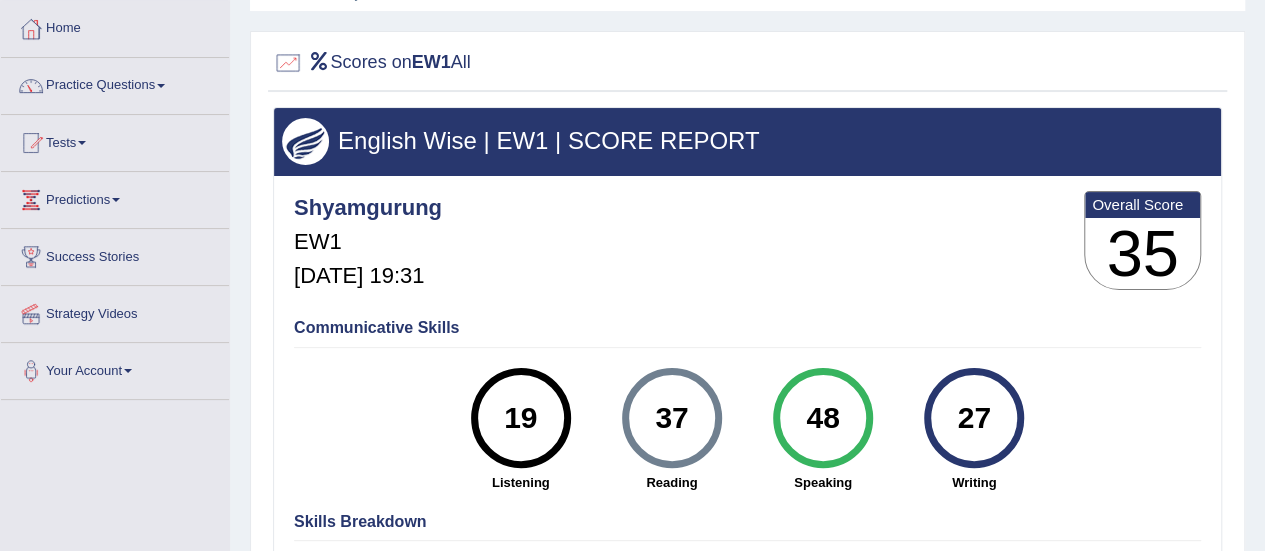 click on "Practice Questions" at bounding box center [115, 83] 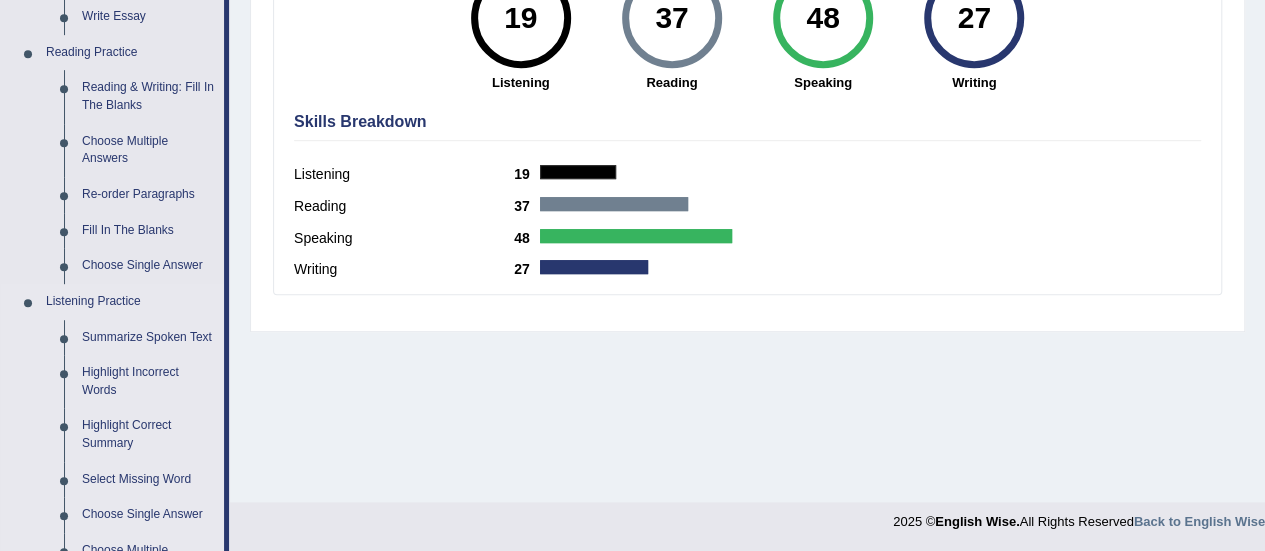 scroll, scrollTop: 0, scrollLeft: 0, axis: both 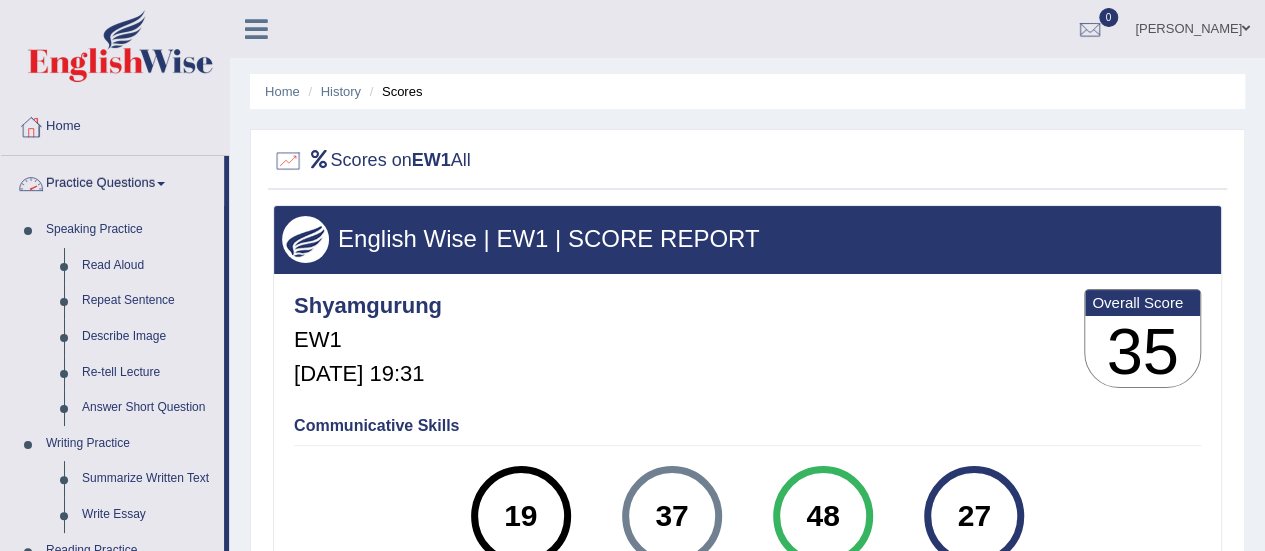 click at bounding box center [161, 184] 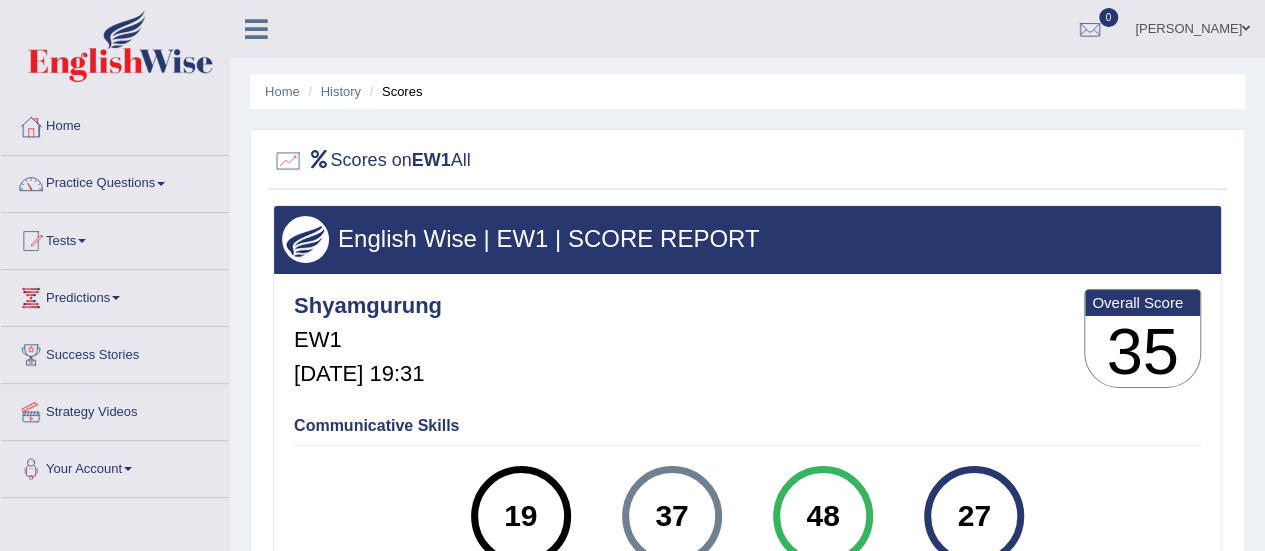 click at bounding box center [161, 184] 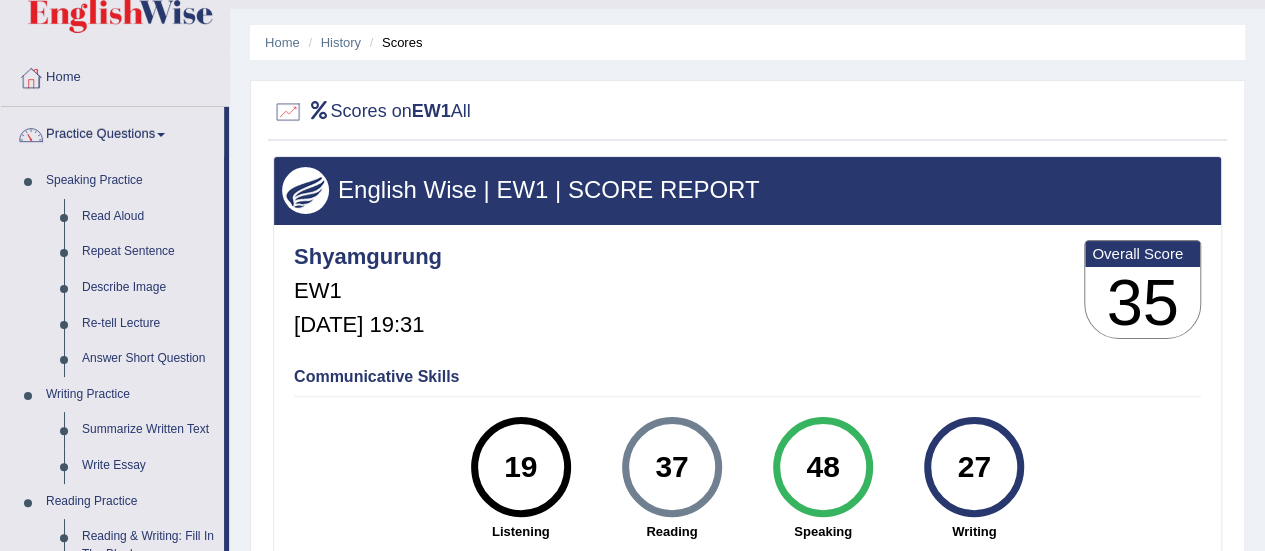scroll, scrollTop: 24, scrollLeft: 0, axis: vertical 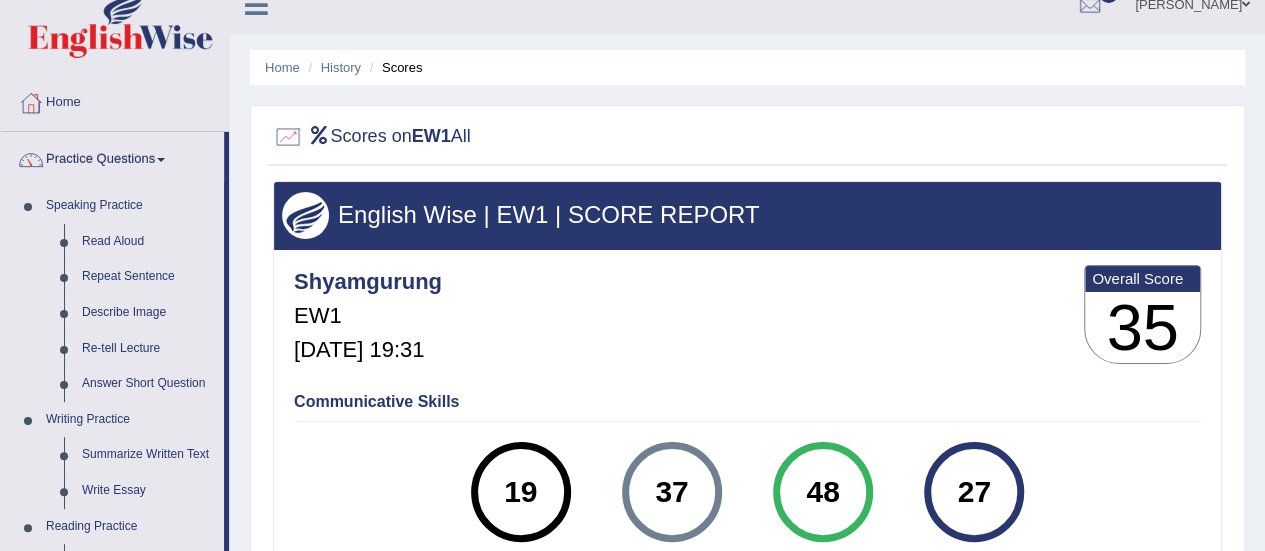 click on "History" at bounding box center [332, 67] 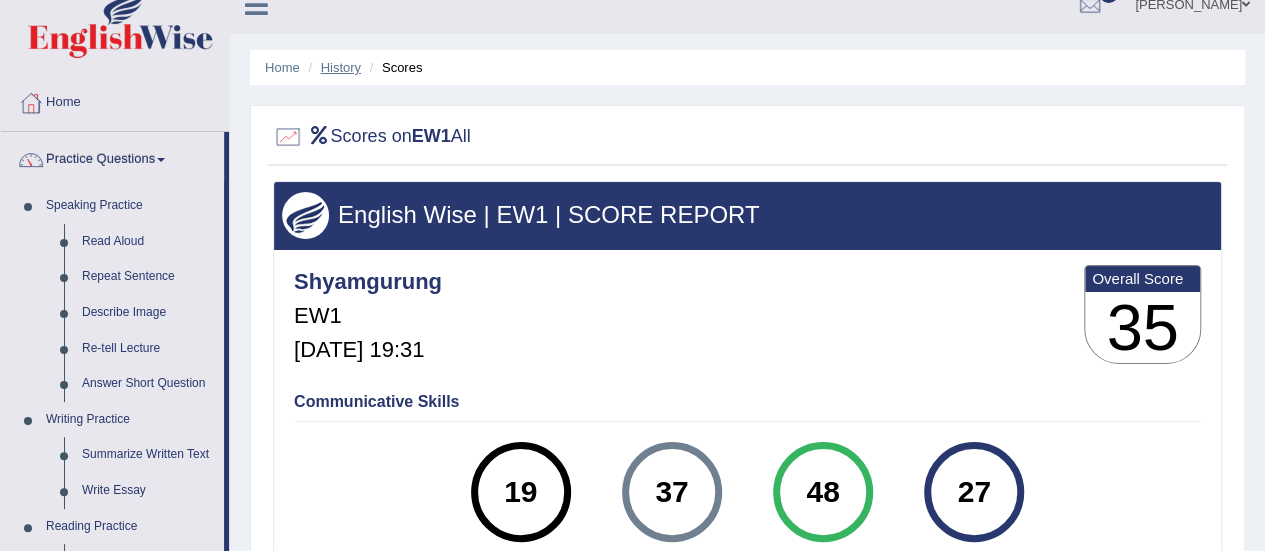 click on "History" at bounding box center (341, 67) 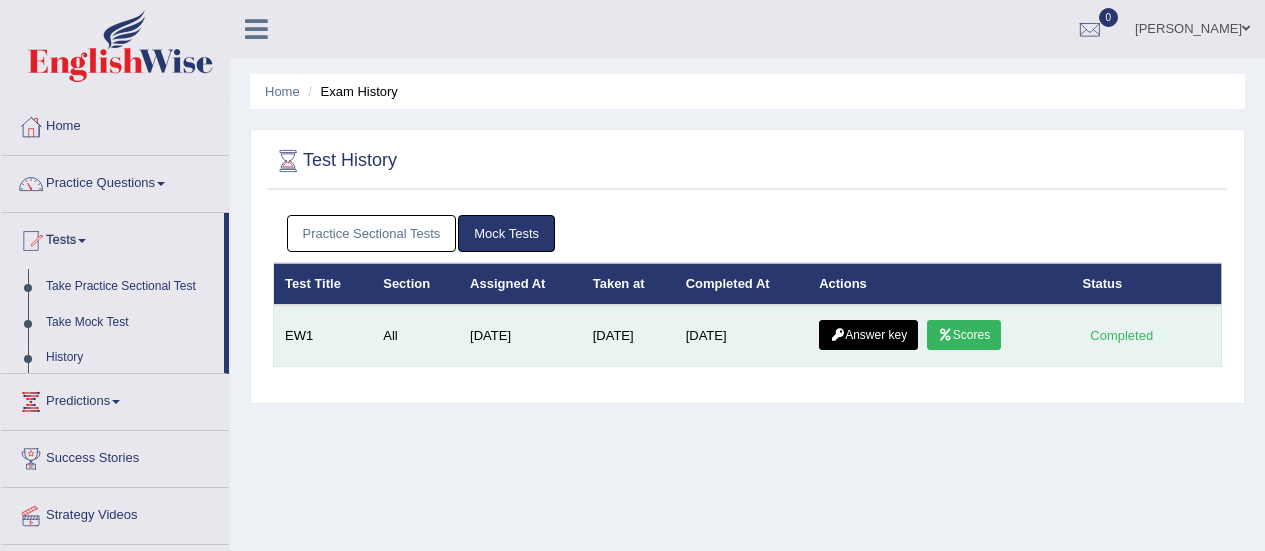 scroll, scrollTop: 0, scrollLeft: 0, axis: both 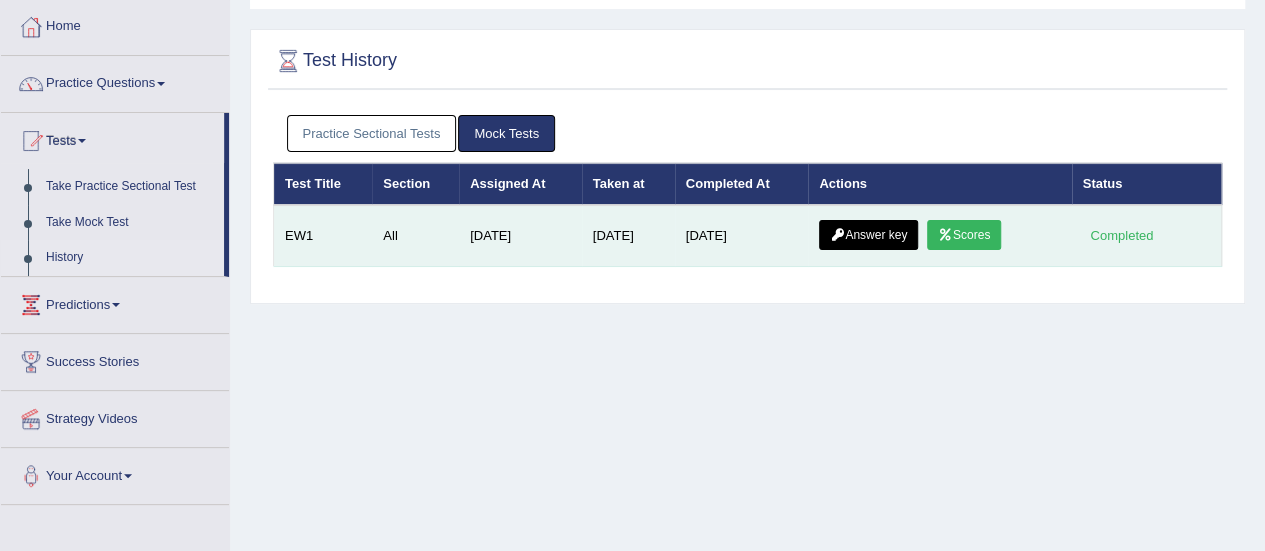 click on "Answer key" at bounding box center [868, 235] 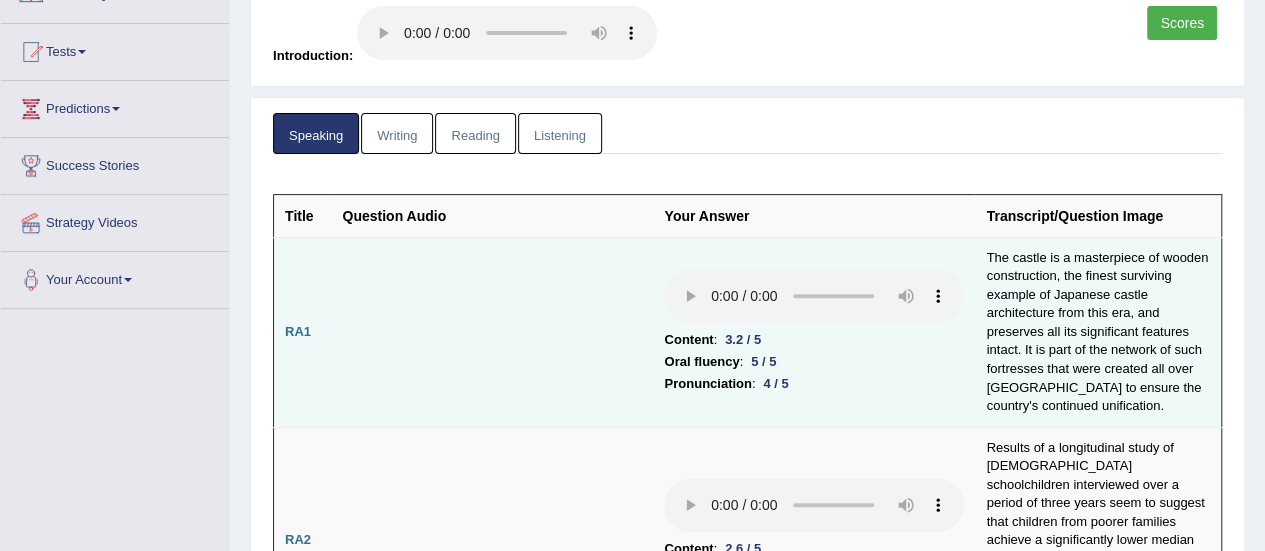 scroll, scrollTop: 300, scrollLeft: 0, axis: vertical 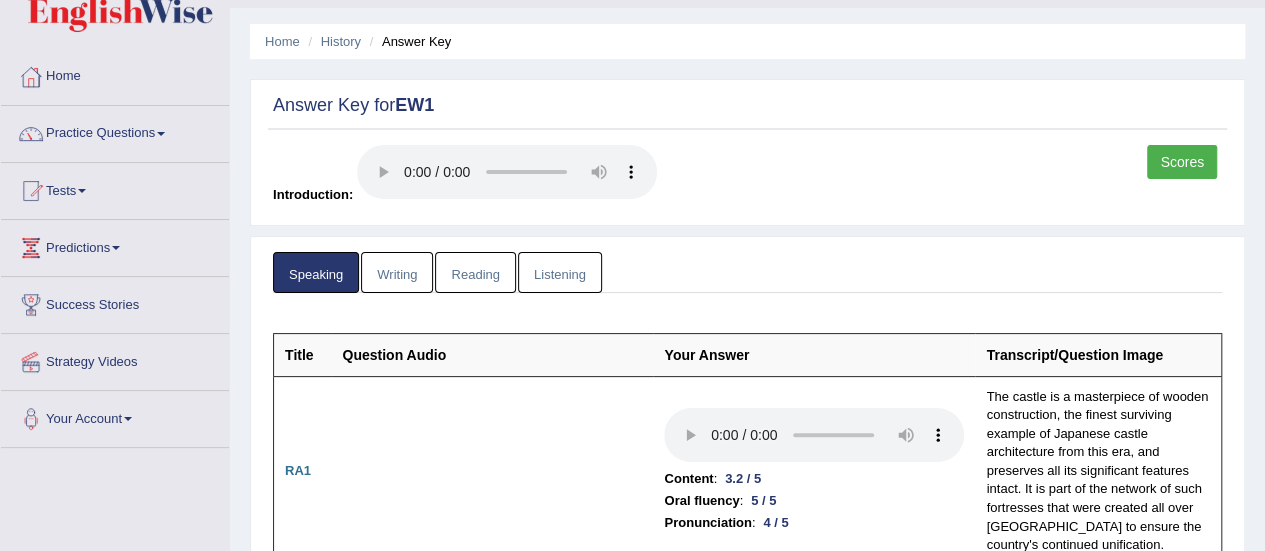 click on "Writing" at bounding box center (397, 272) 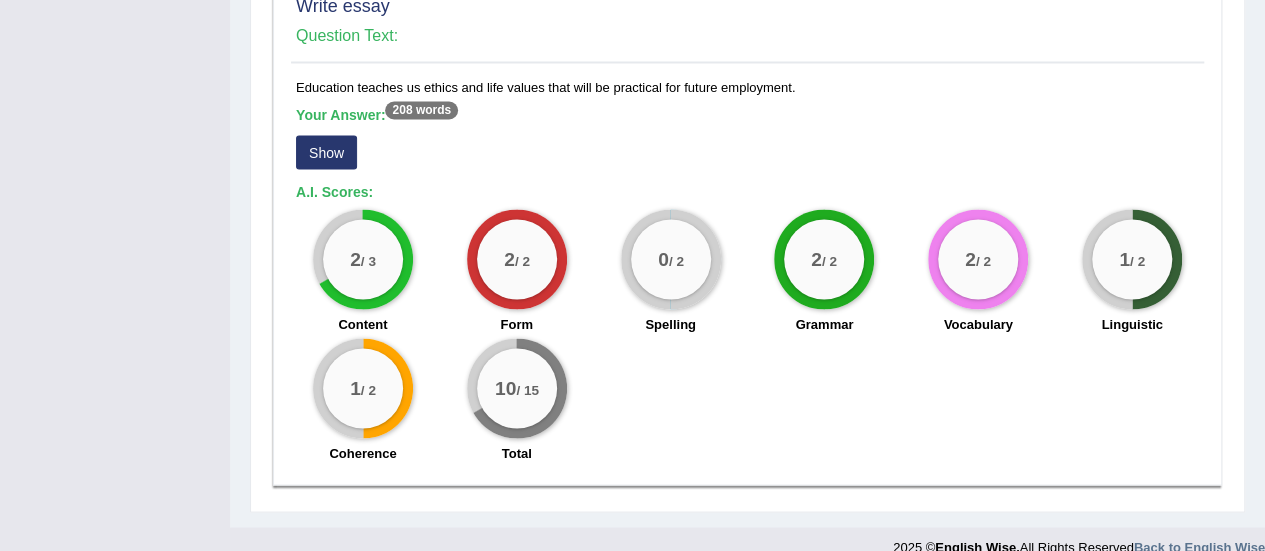 scroll, scrollTop: 1794, scrollLeft: 0, axis: vertical 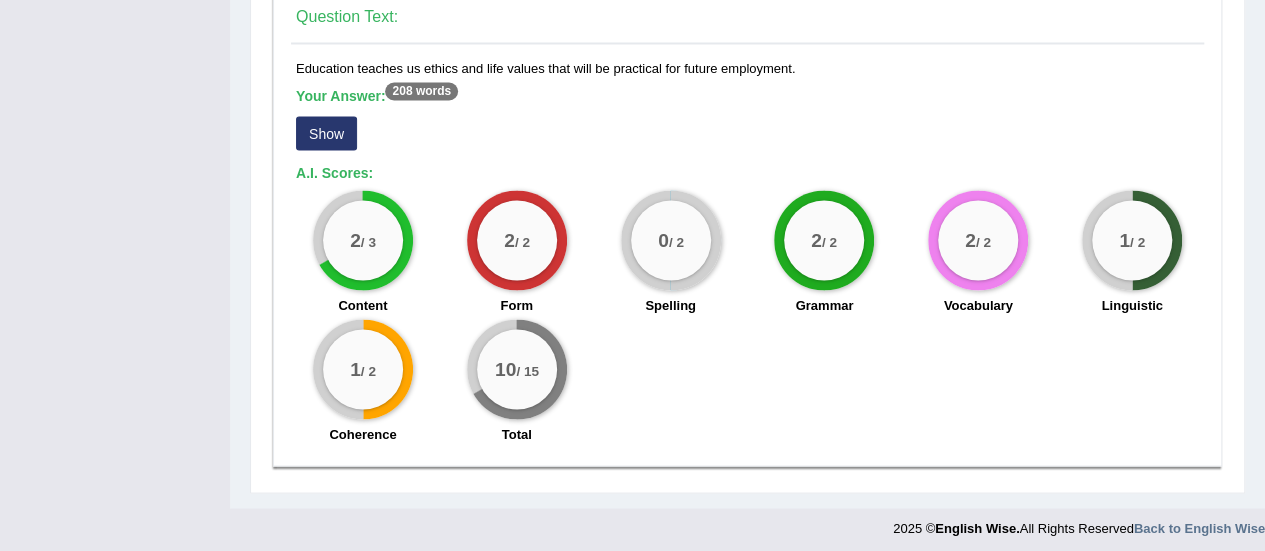 click on "Show" at bounding box center (326, 133) 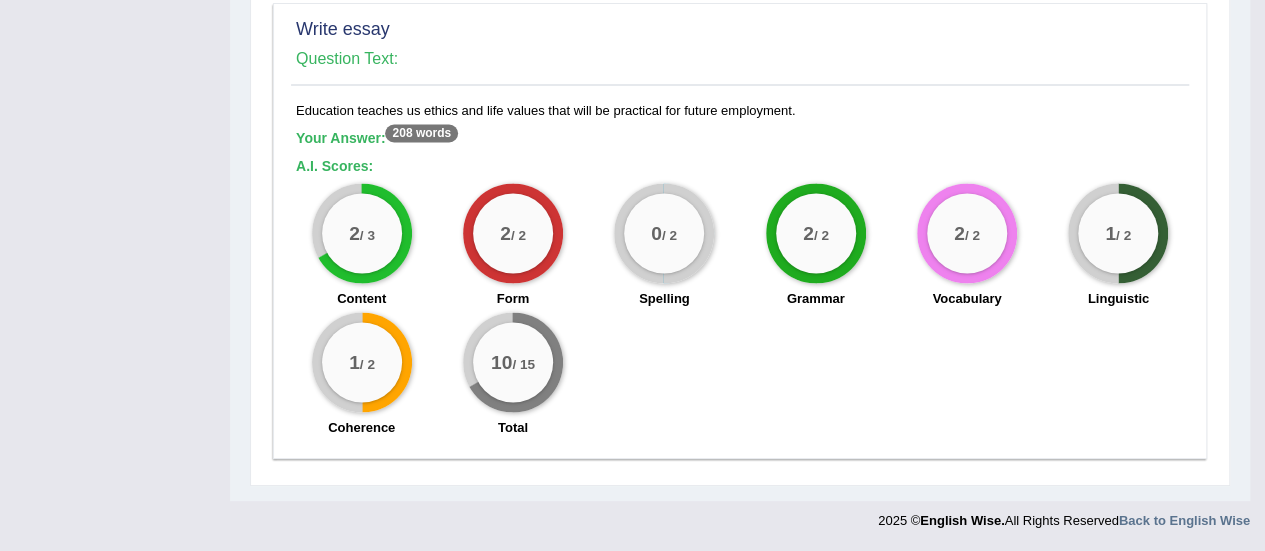 scroll, scrollTop: 1746, scrollLeft: 0, axis: vertical 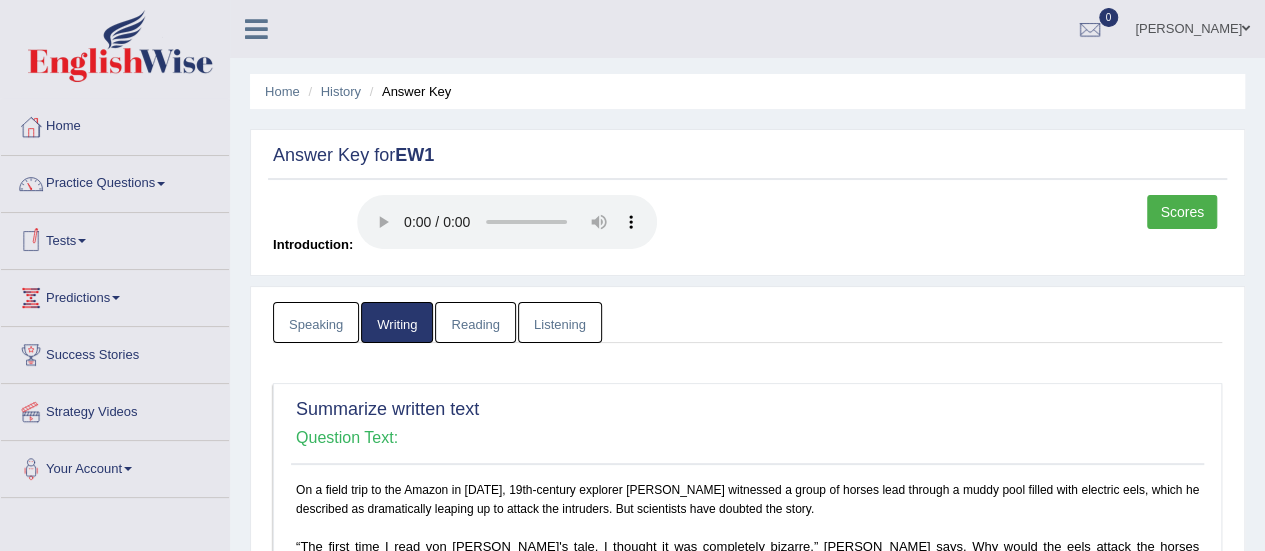 click on "Reading" at bounding box center (475, 322) 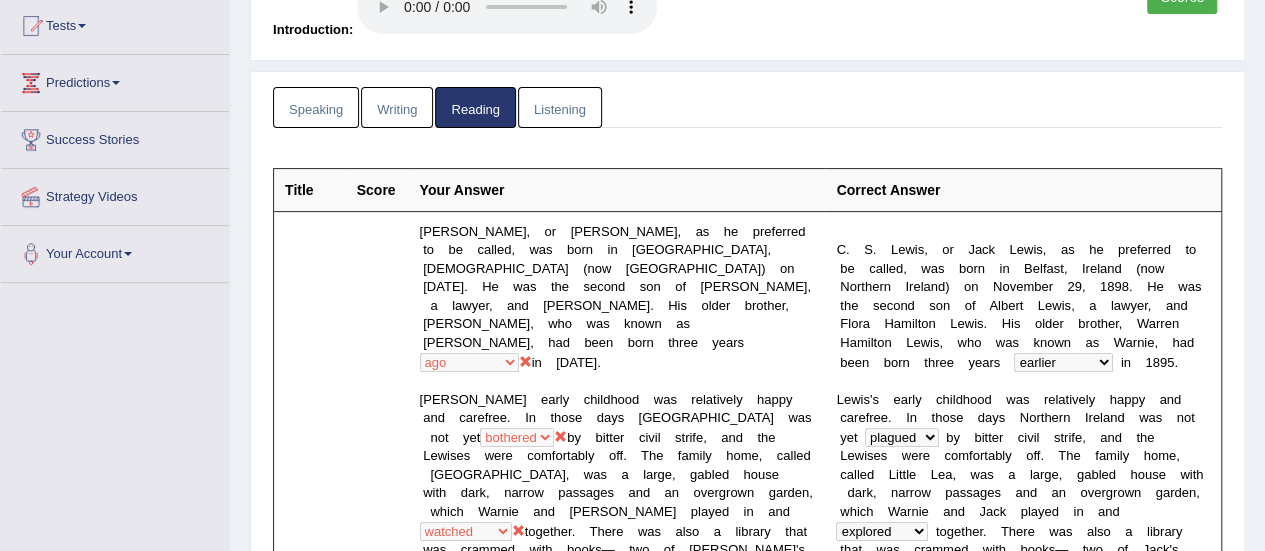 scroll, scrollTop: 0, scrollLeft: 0, axis: both 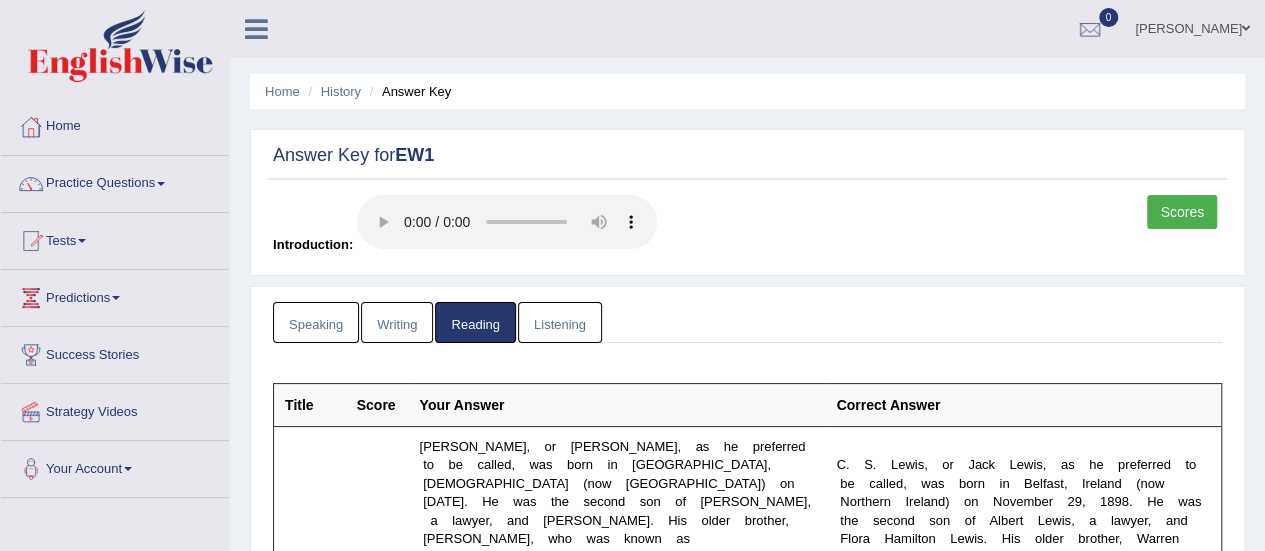 click on "Listening" at bounding box center (560, 322) 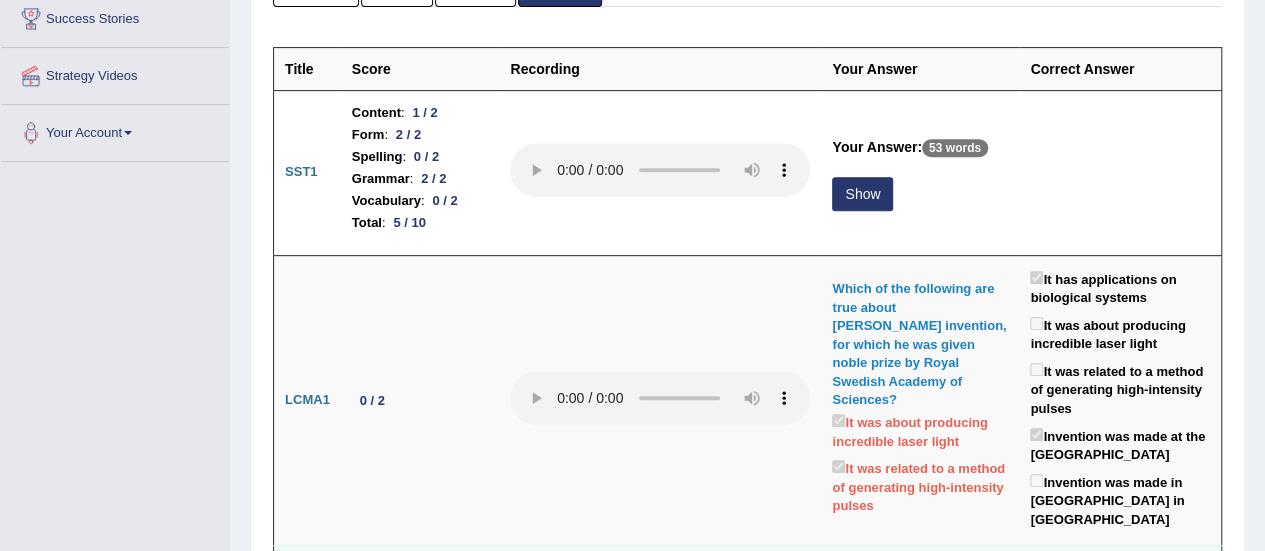 scroll, scrollTop: 0, scrollLeft: 0, axis: both 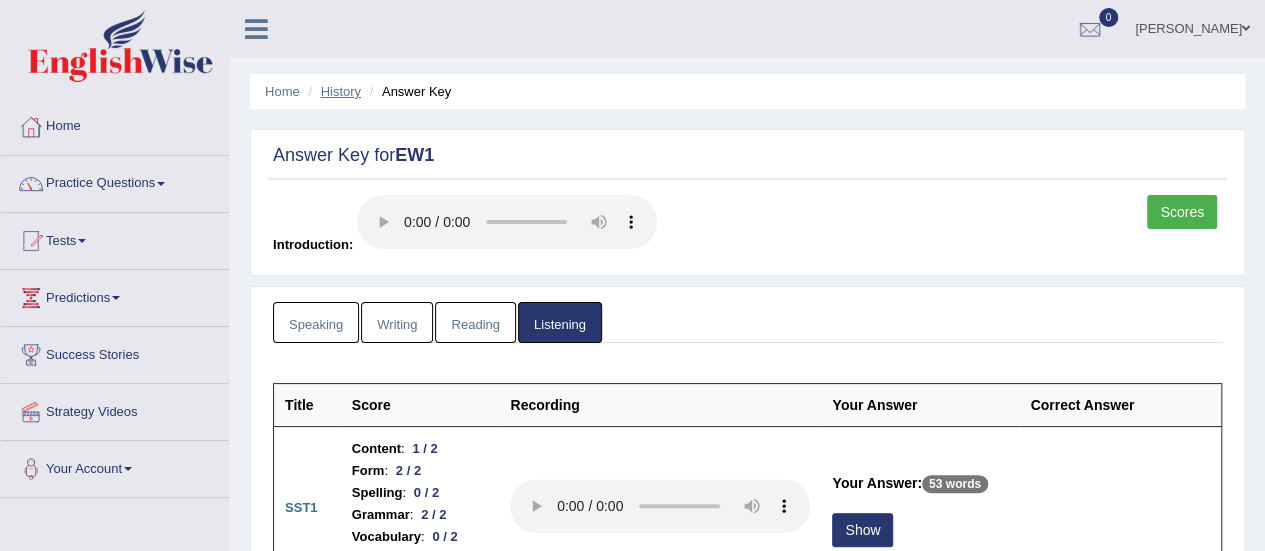 click on "History" at bounding box center [341, 91] 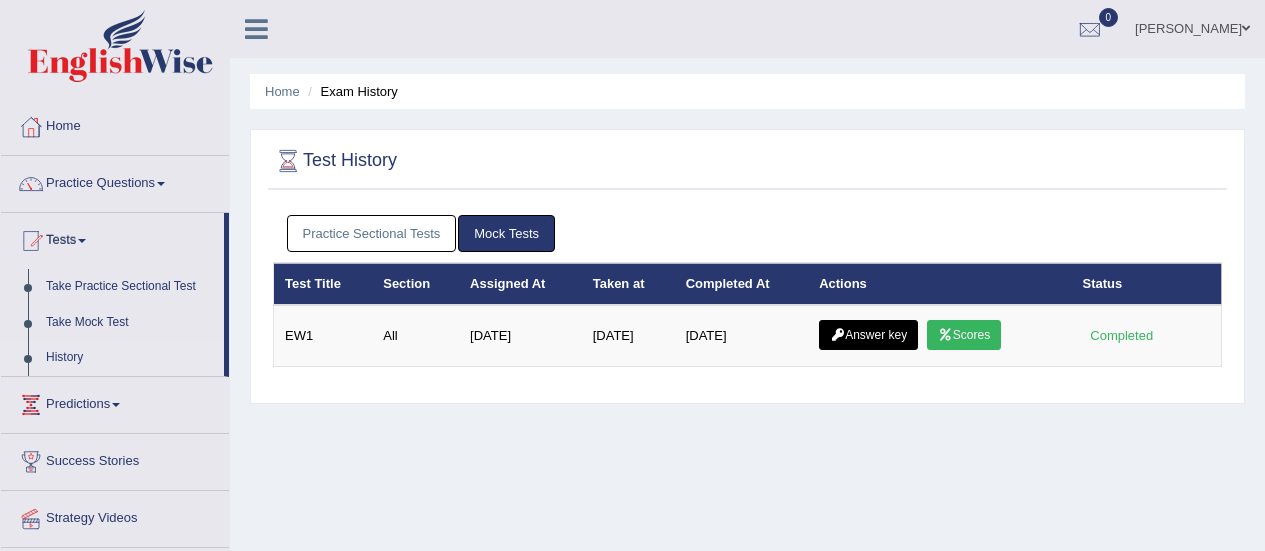 scroll, scrollTop: 0, scrollLeft: 0, axis: both 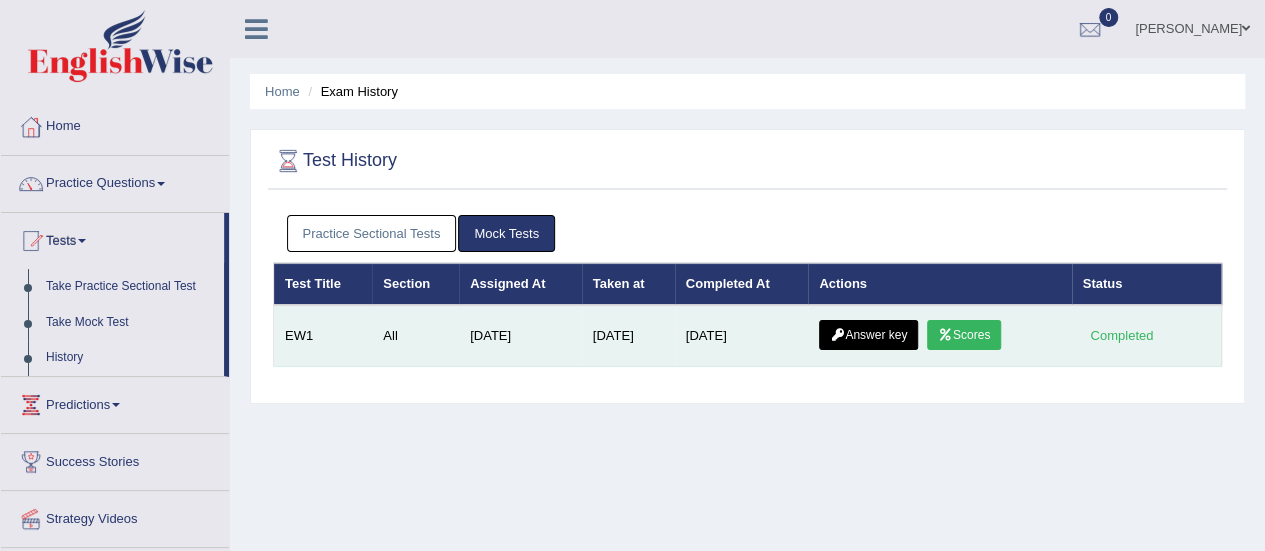 click on "Scores" at bounding box center (964, 335) 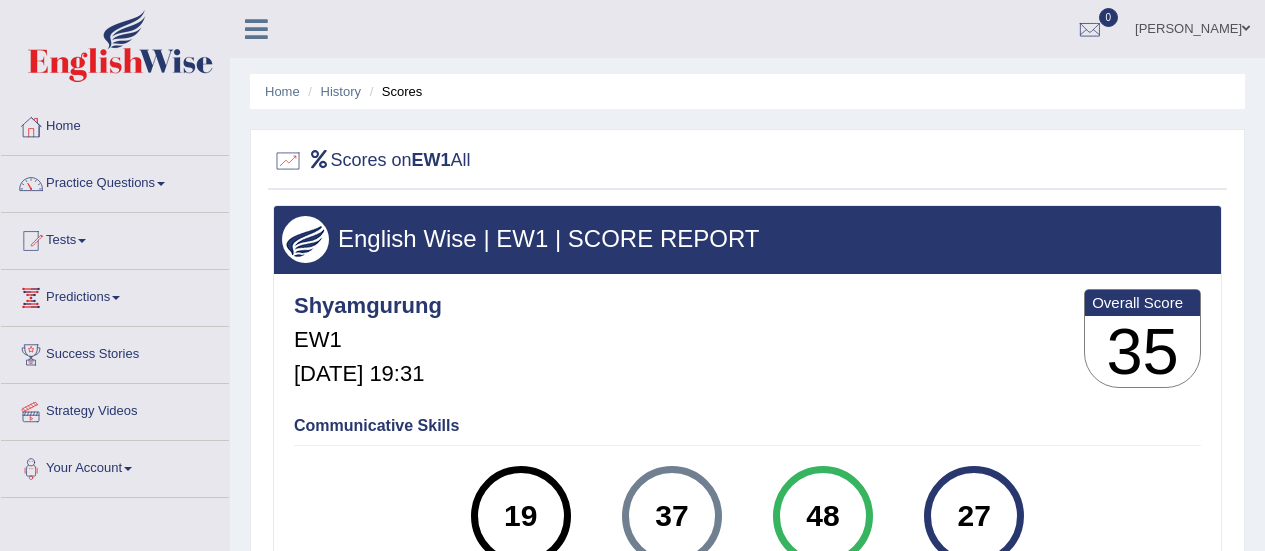 scroll, scrollTop: 0, scrollLeft: 0, axis: both 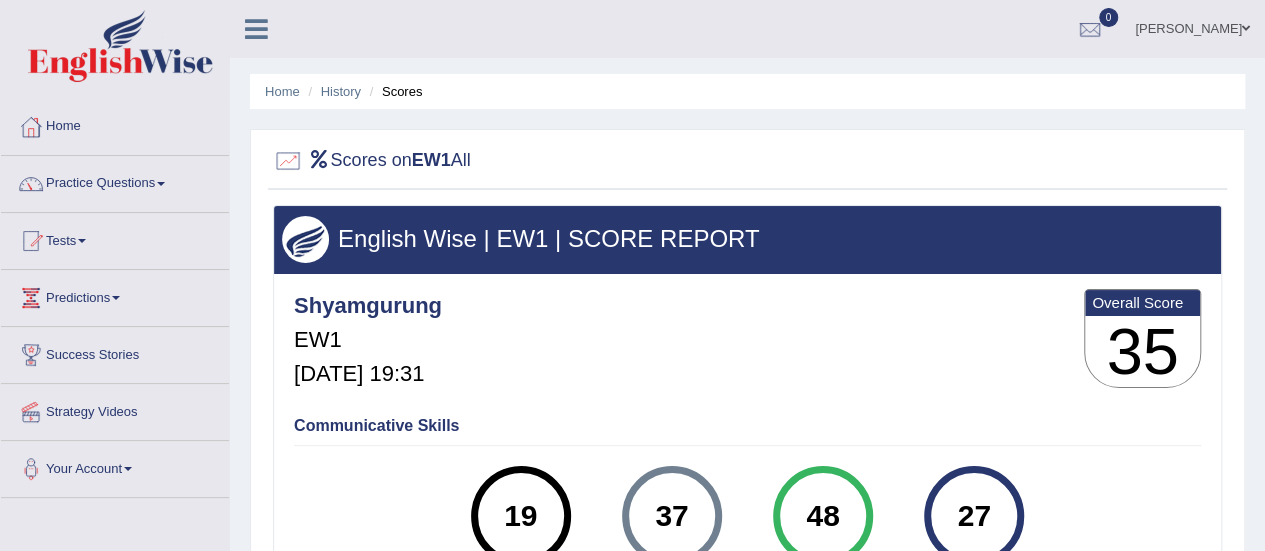 click at bounding box center [82, 241] 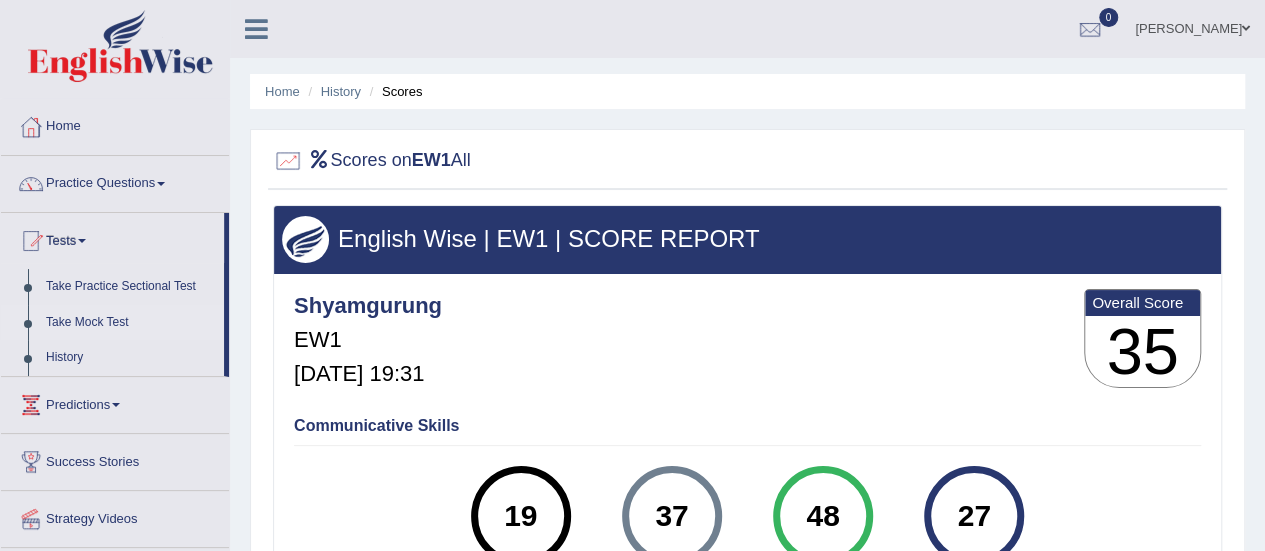 click on "Take Mock Test" at bounding box center [130, 323] 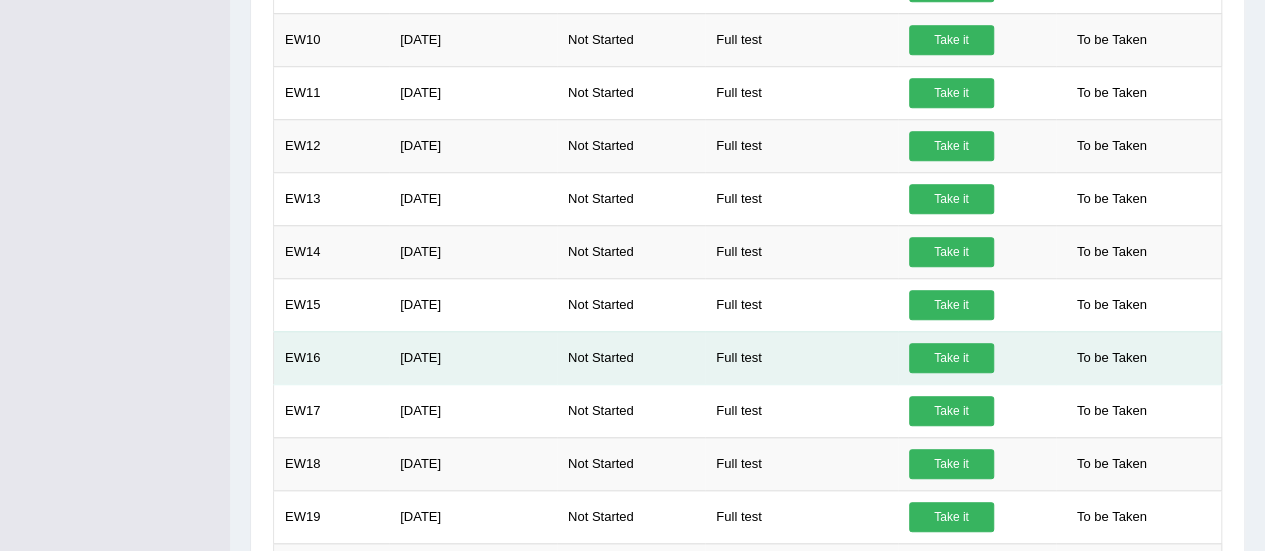 scroll, scrollTop: 800, scrollLeft: 0, axis: vertical 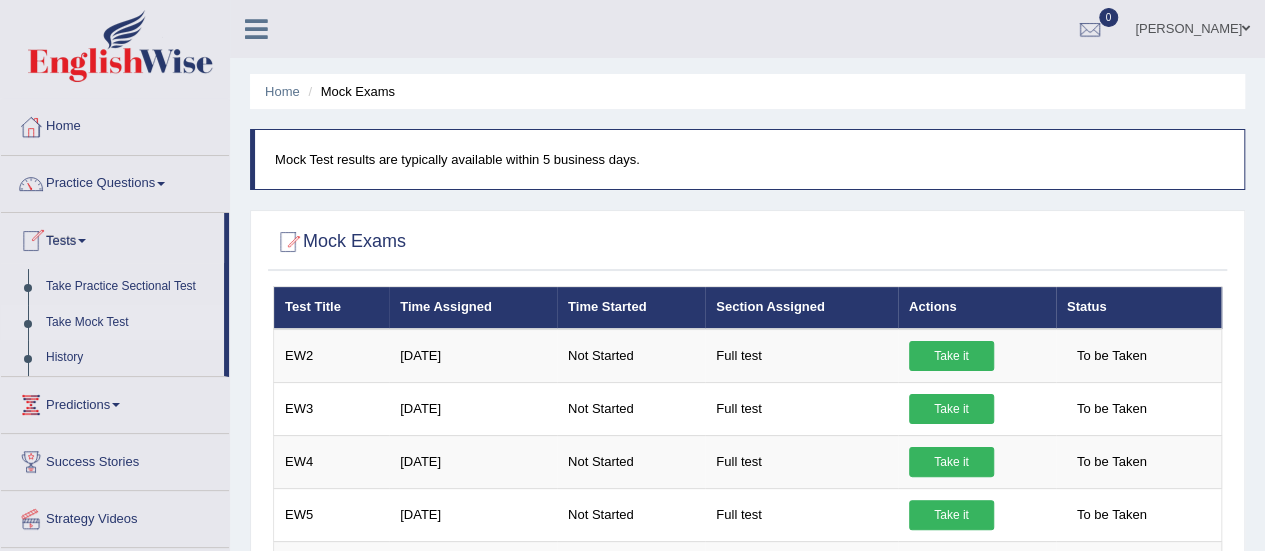 click on "Tests" at bounding box center (112, 238) 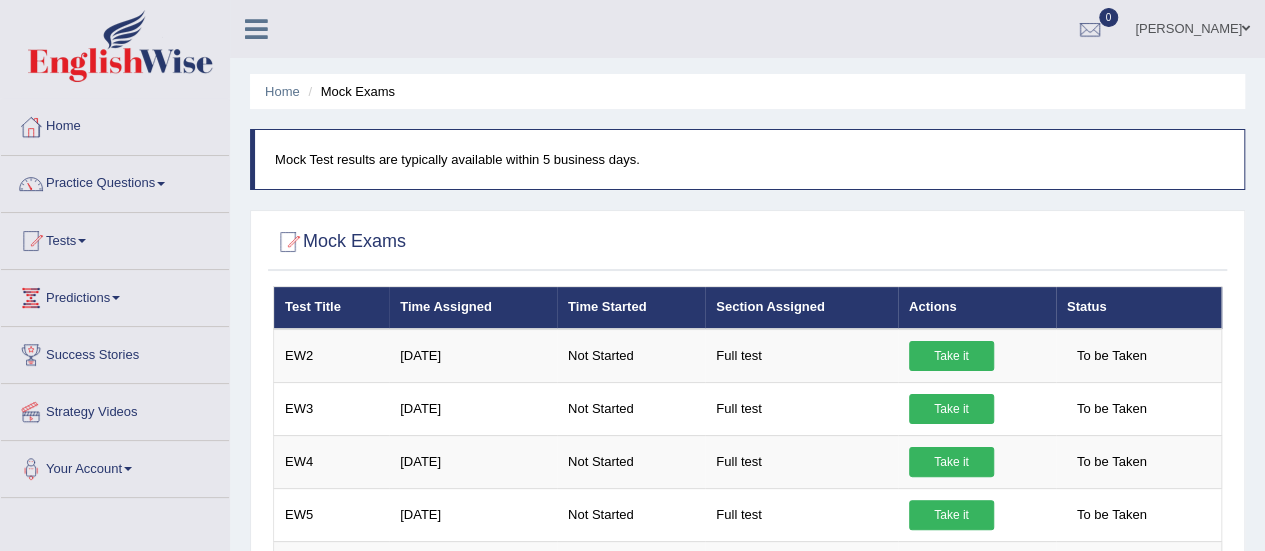 click on "Tests" at bounding box center [115, 238] 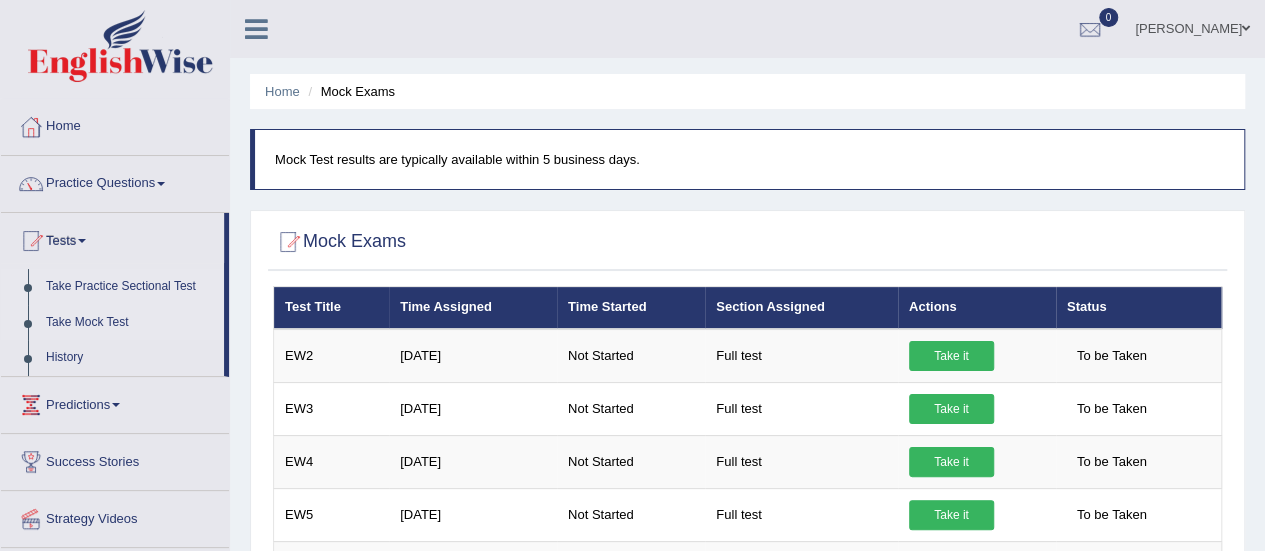 click on "Take Practice Sectional Test" at bounding box center (130, 287) 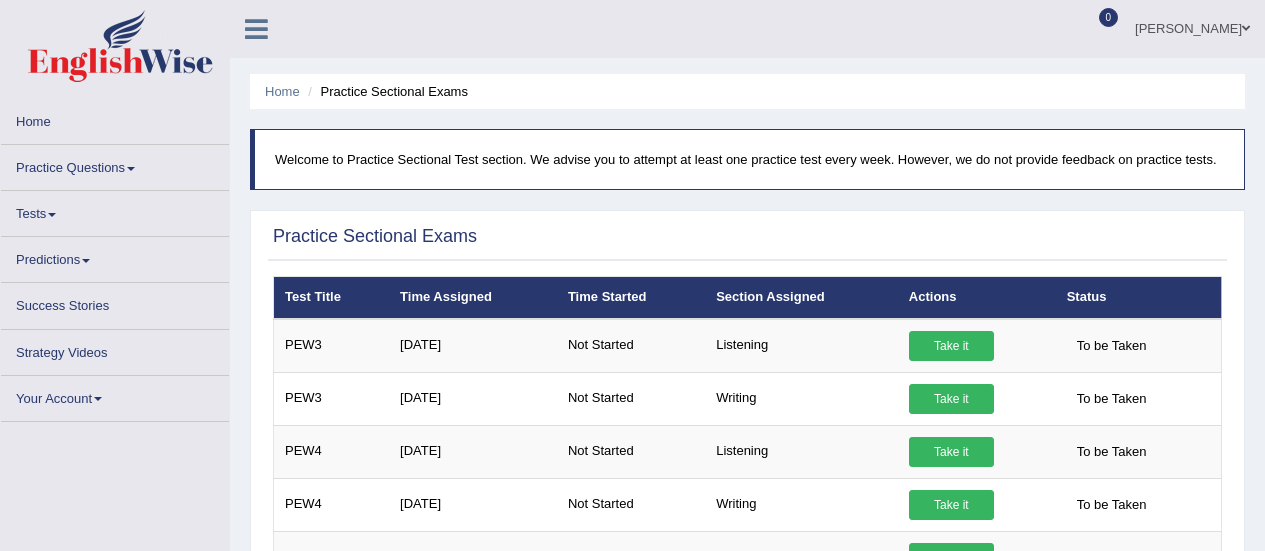 scroll, scrollTop: 0, scrollLeft: 0, axis: both 